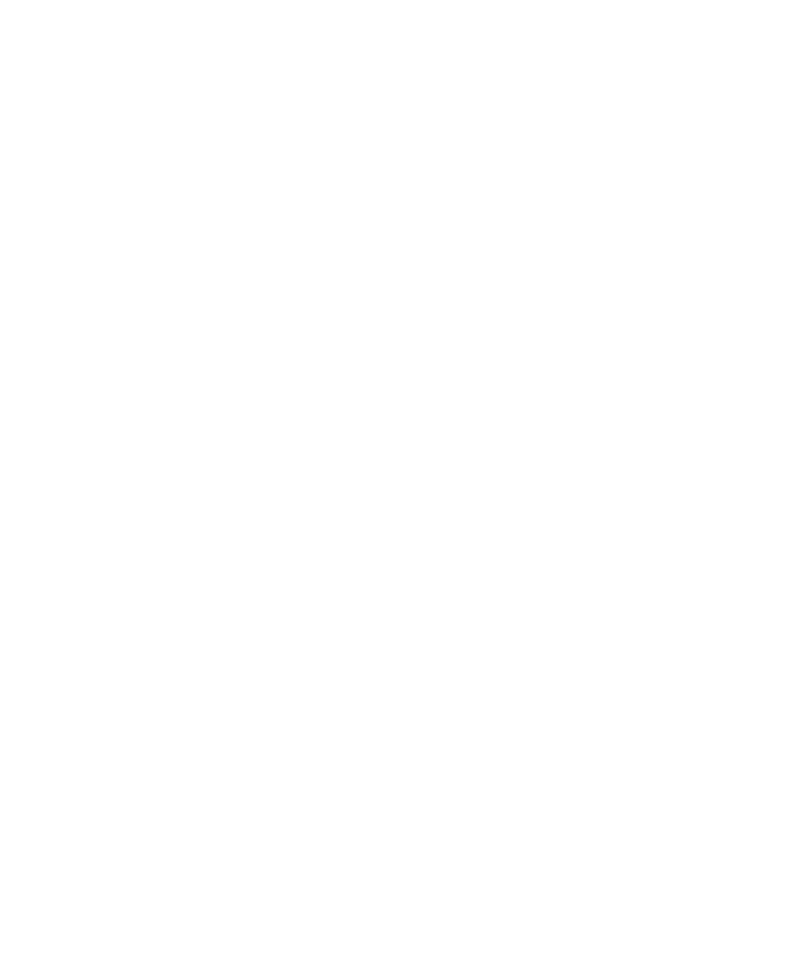 scroll, scrollTop: 0, scrollLeft: 0, axis: both 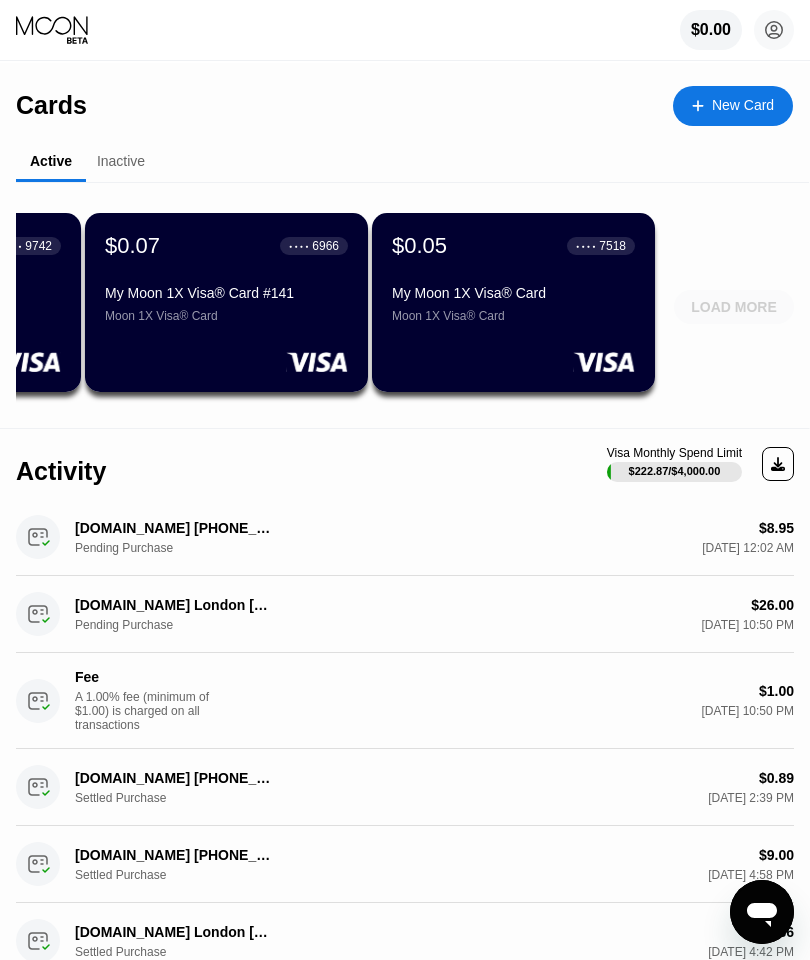 click on "LOAD MORE" at bounding box center (734, 307) 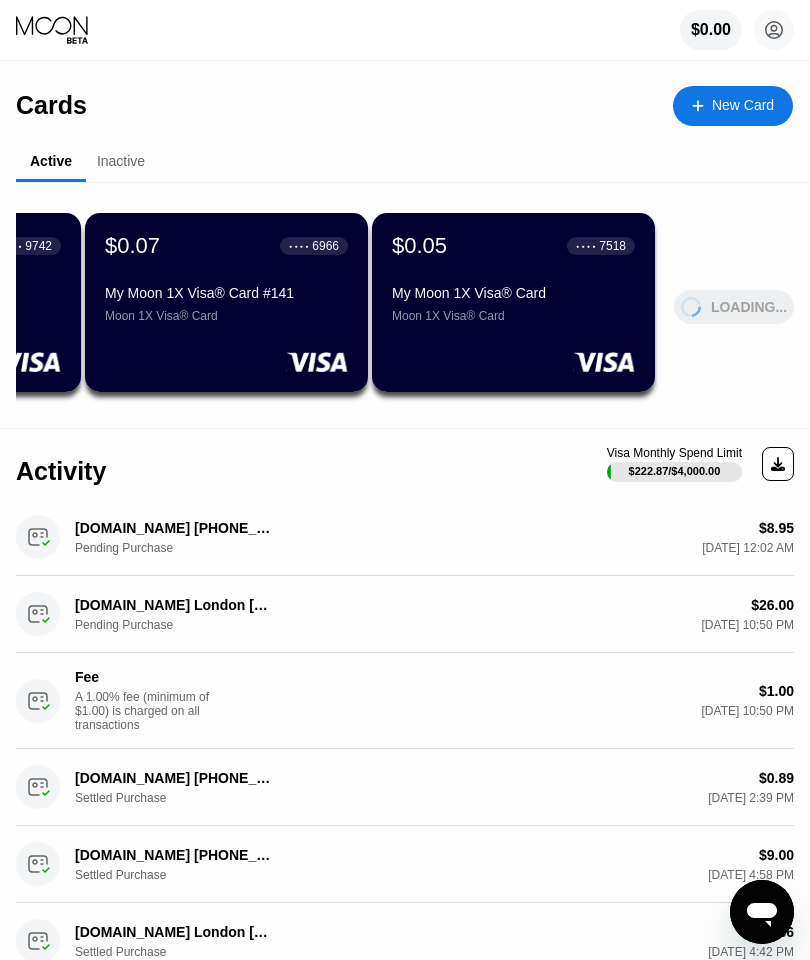 scroll, scrollTop: 0, scrollLeft: 0, axis: both 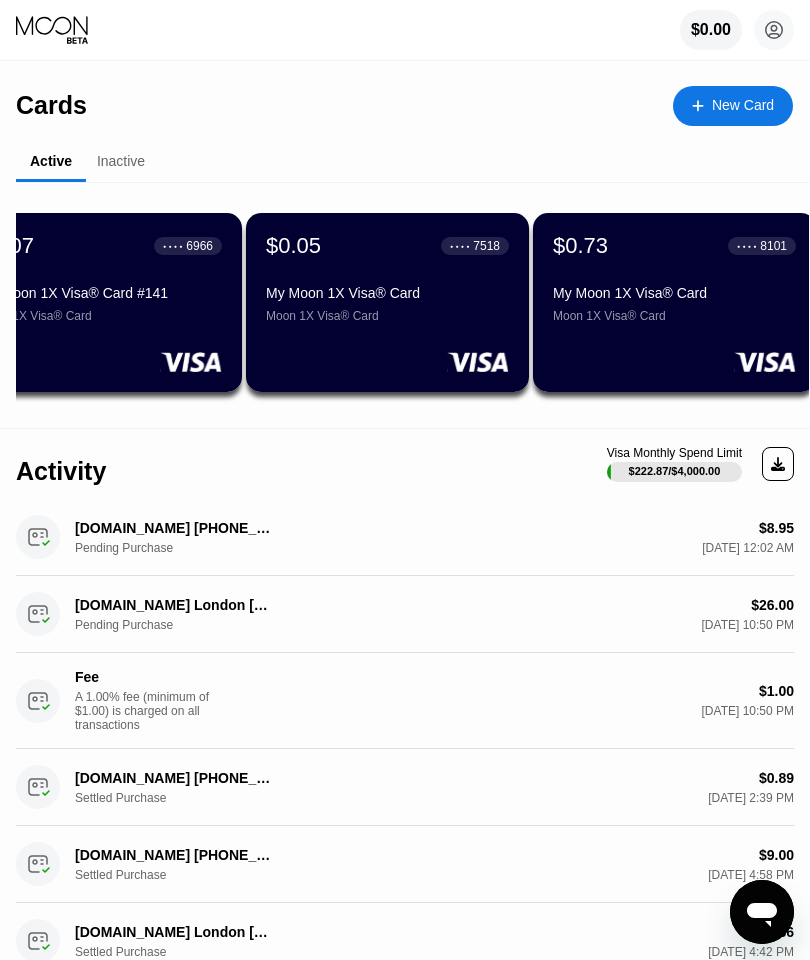 click on "$0.05" at bounding box center [293, 246] 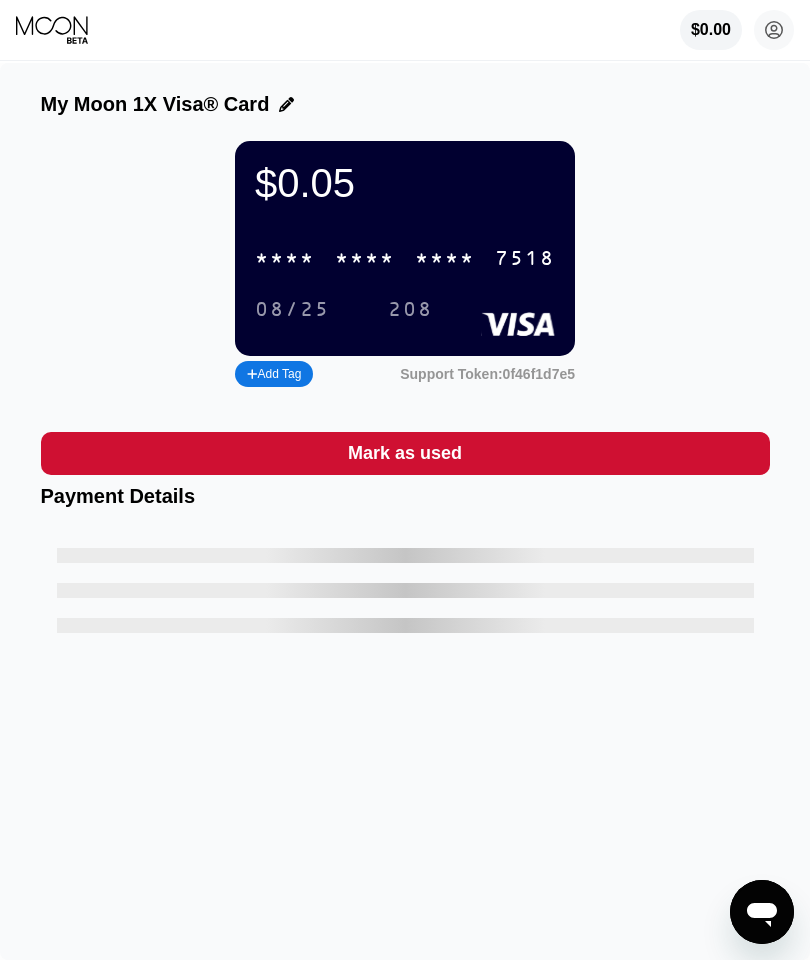 click on "Mark as used" at bounding box center (405, 453) 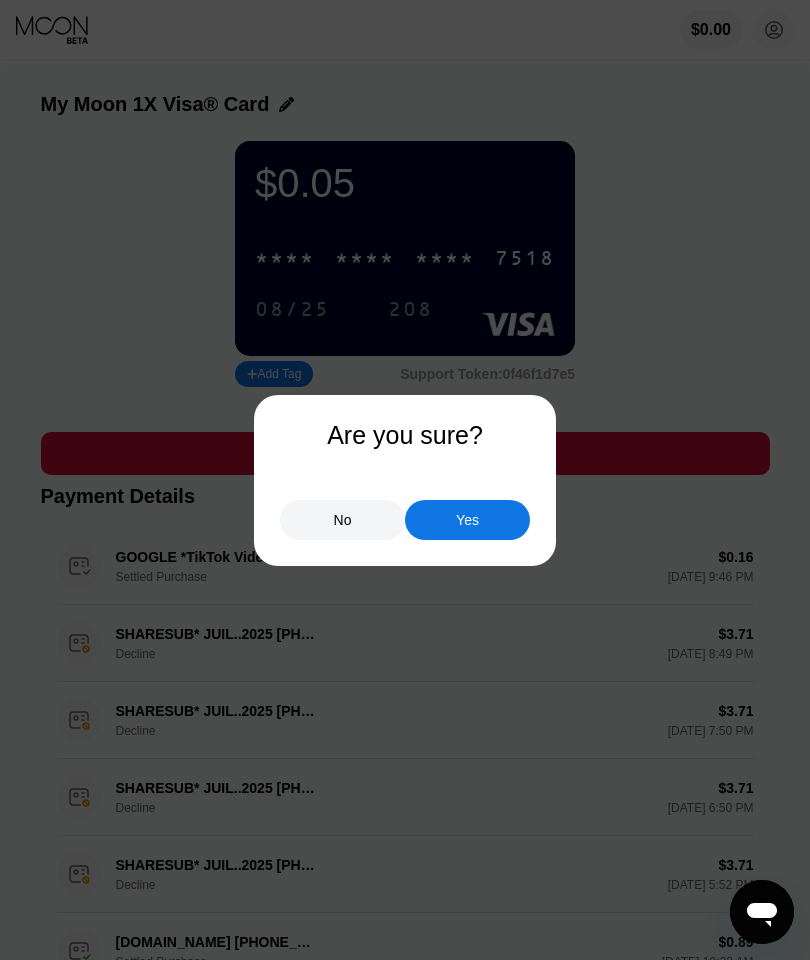 click on "Yes" at bounding box center [467, 520] 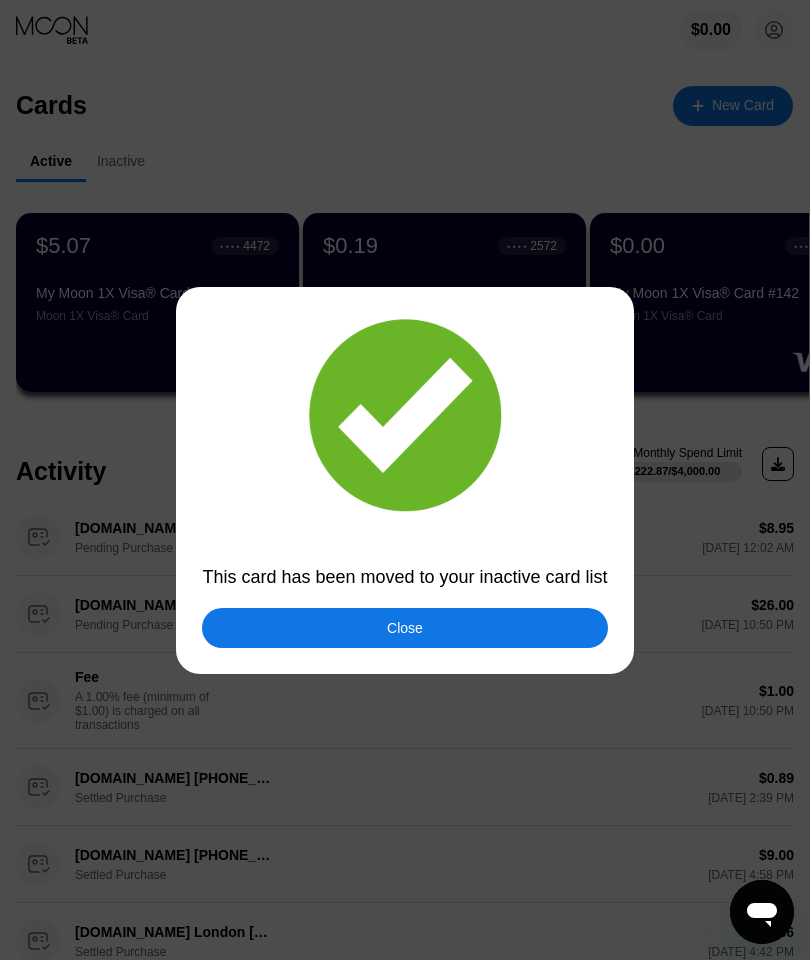 click on "Close" at bounding box center [404, 628] 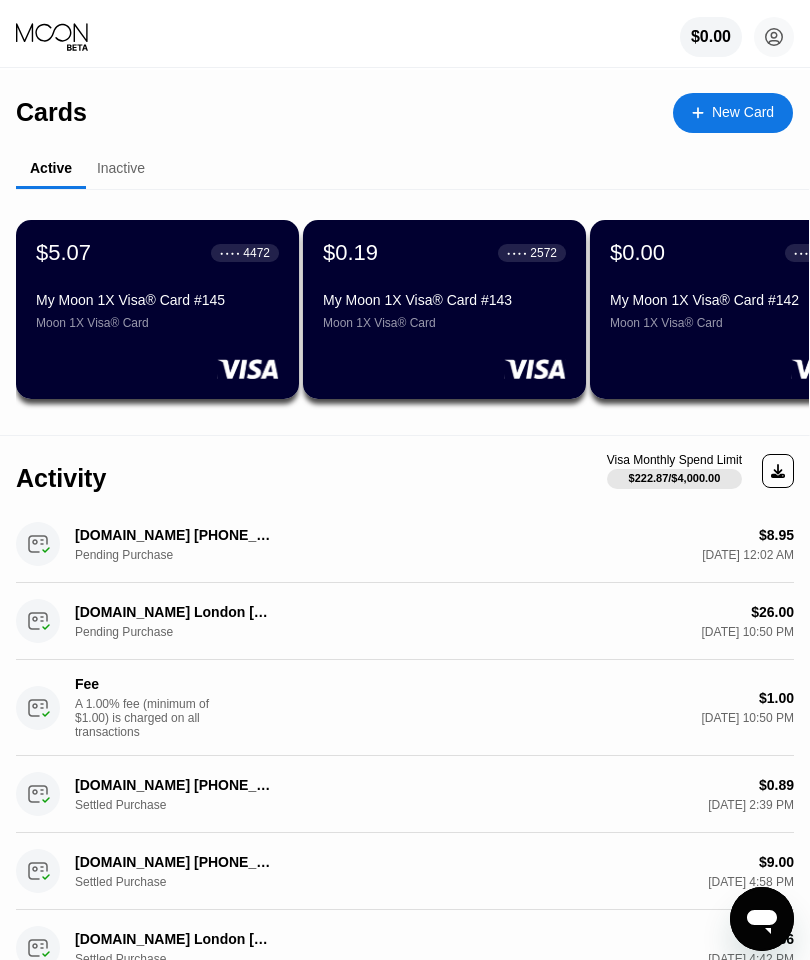 scroll, scrollTop: 9, scrollLeft: 0, axis: vertical 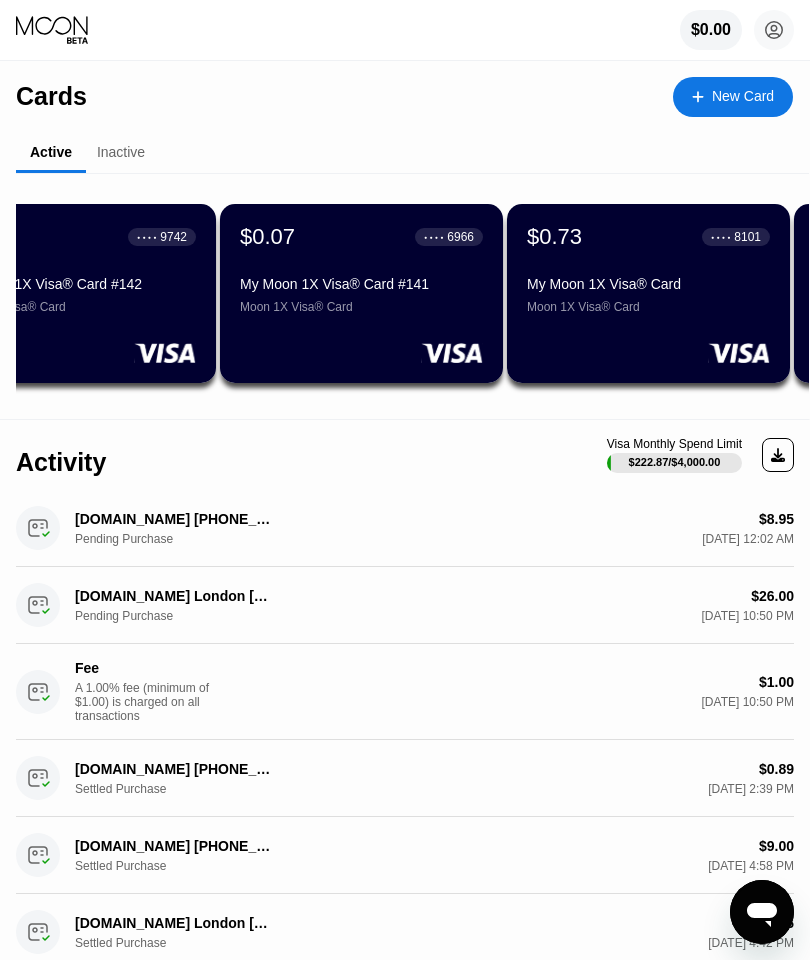 click on "$0.07 ● ● ● ● 6966 My Moon 1X Visa® Card #141 Moon 1X Visa® Card" at bounding box center [361, 293] 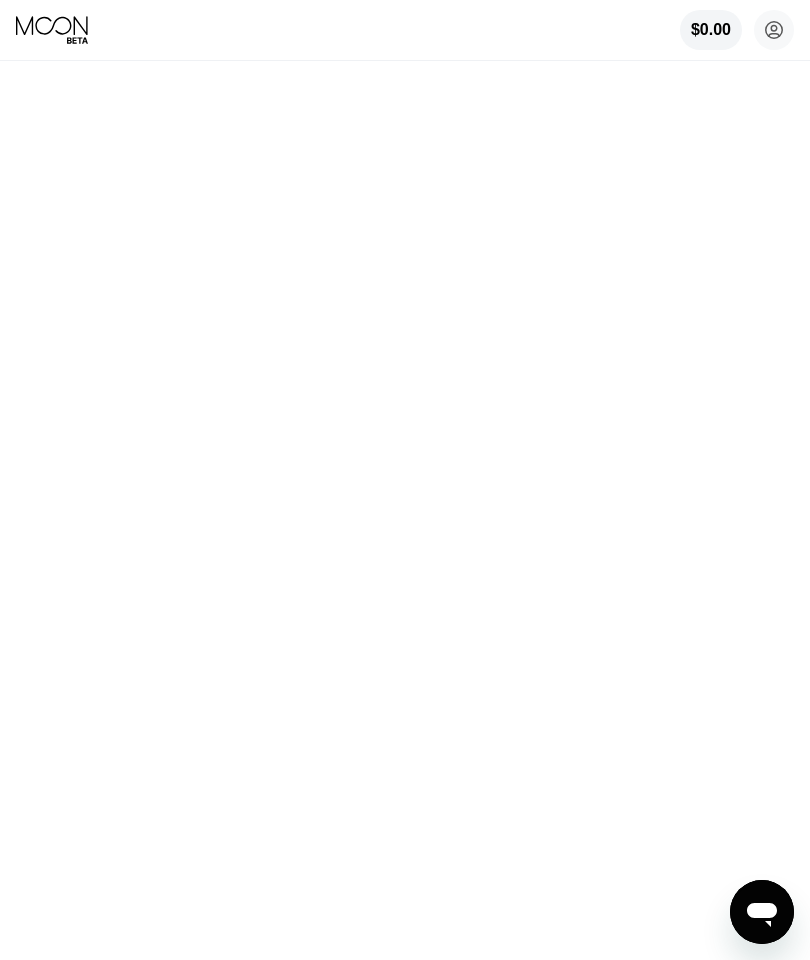 scroll, scrollTop: 0, scrollLeft: 0, axis: both 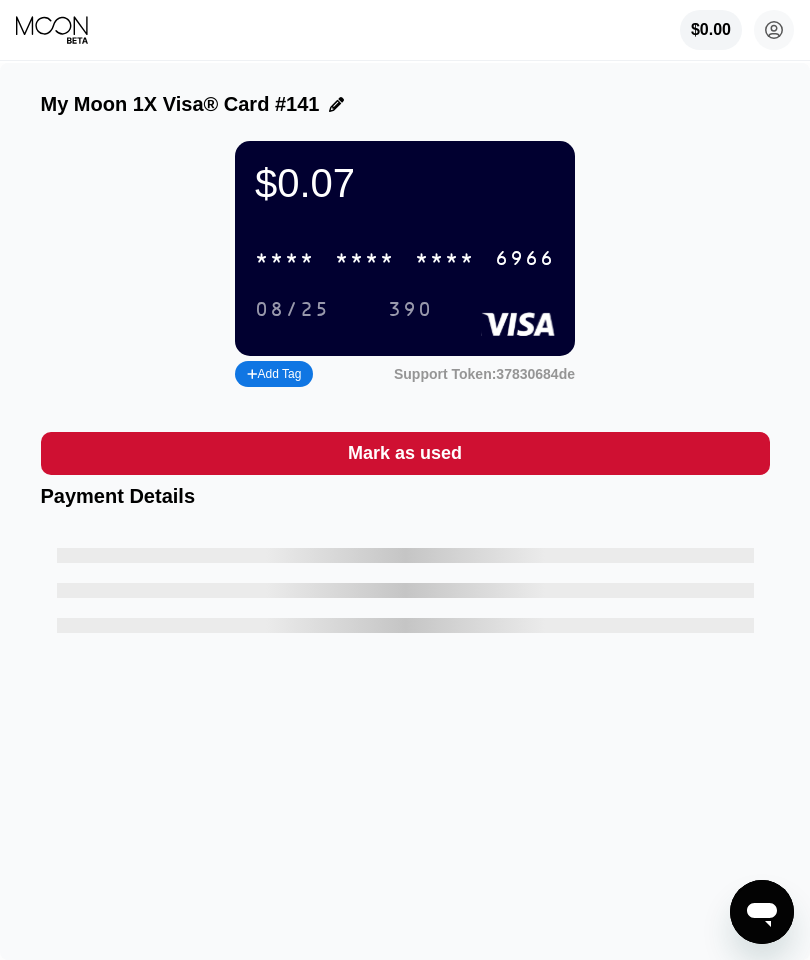 click on "Mark as used" at bounding box center (405, 453) 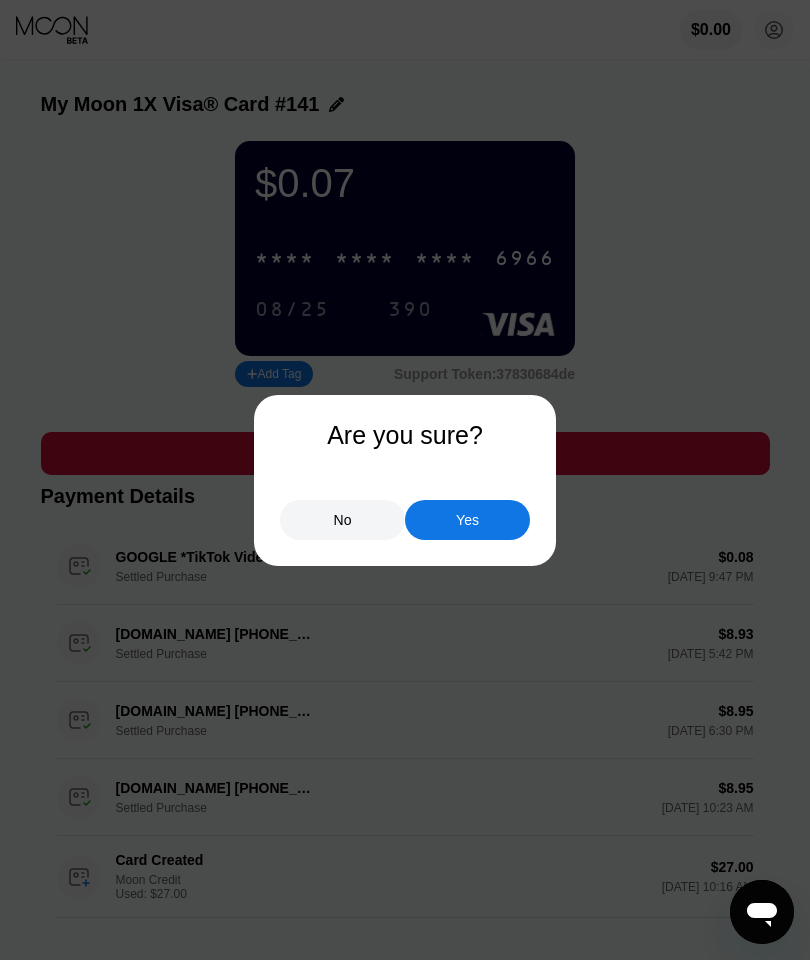 click on "Yes" at bounding box center [467, 520] 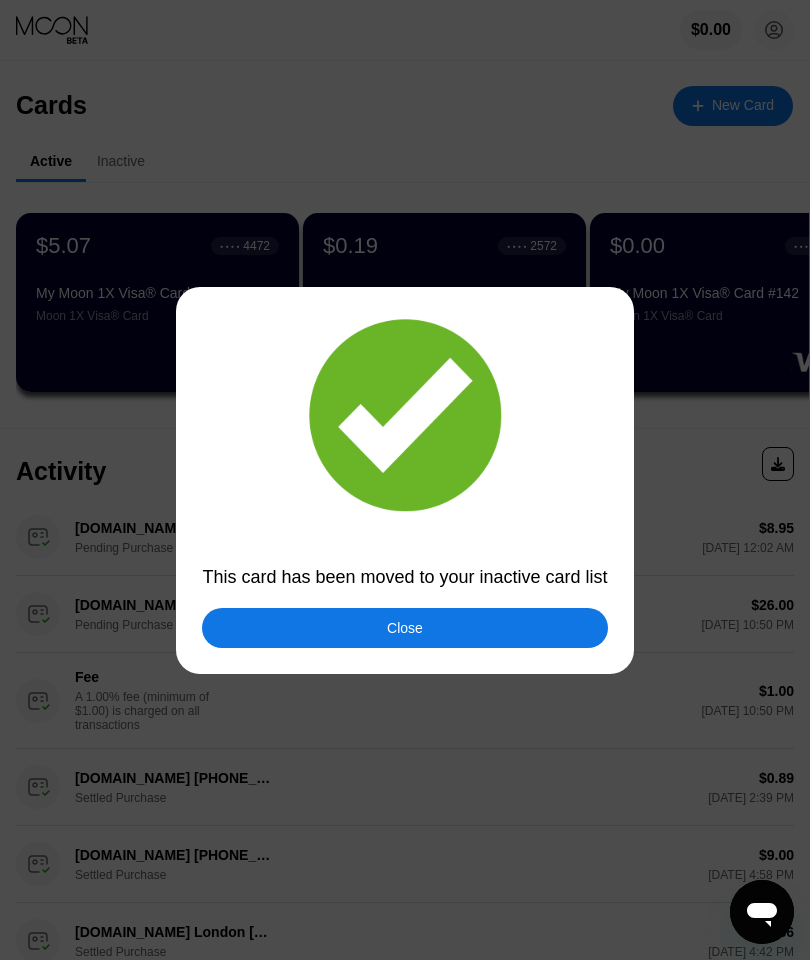 click on "Close" at bounding box center (404, 628) 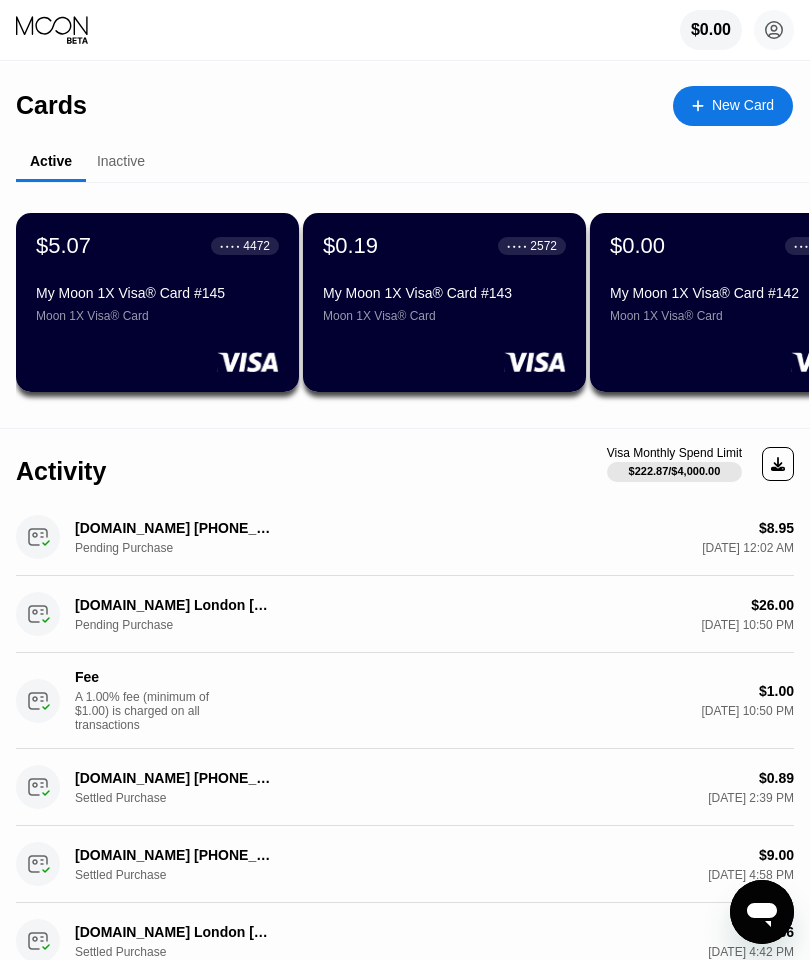 scroll, scrollTop: 31, scrollLeft: 0, axis: vertical 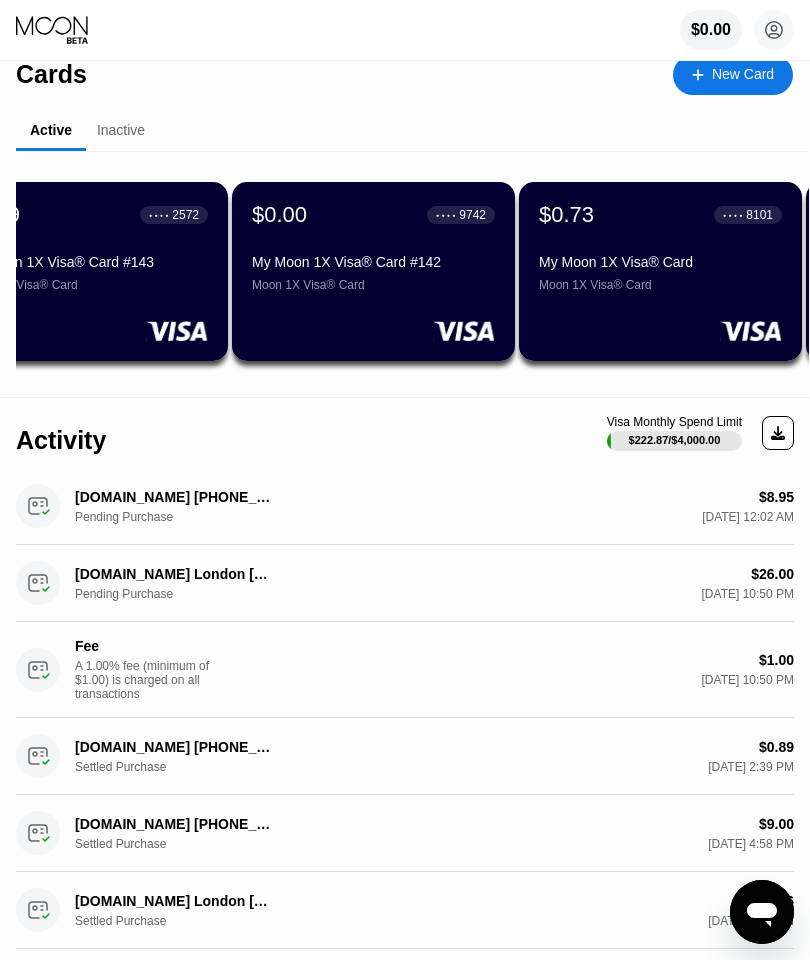 click on "$0.00 ● ● ● ● 9742 My Moon 1X Visa® Card #142 Moon 1X Visa® Card" at bounding box center [373, 271] 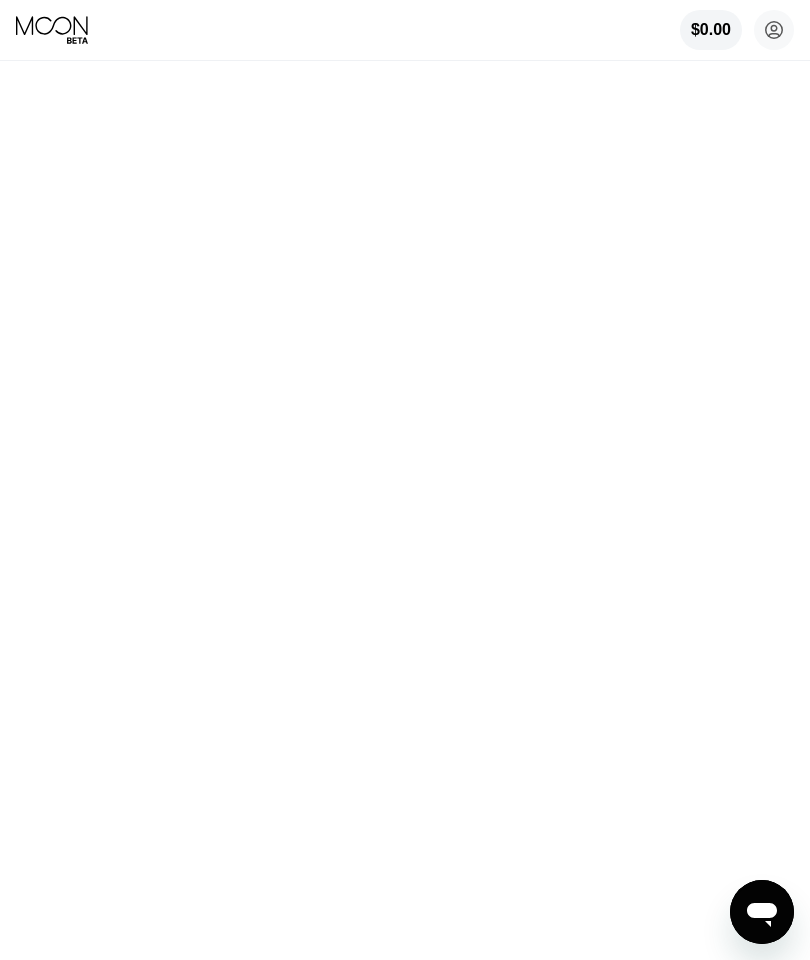 scroll, scrollTop: 0, scrollLeft: 0, axis: both 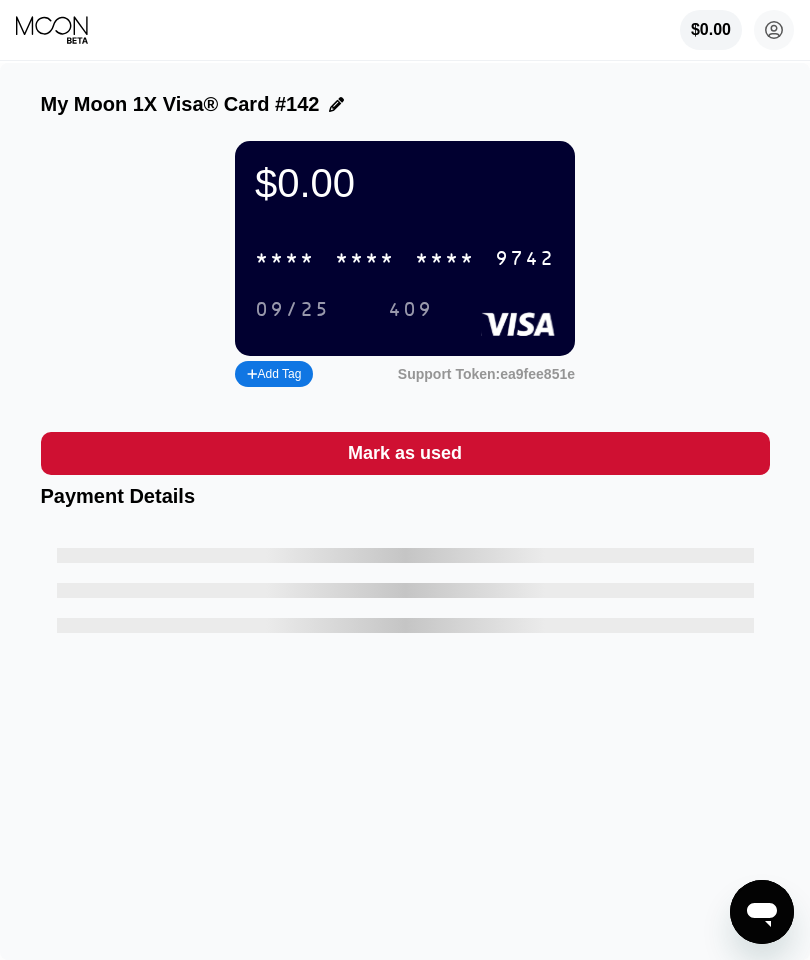 click on "Mark as used" at bounding box center (405, 453) 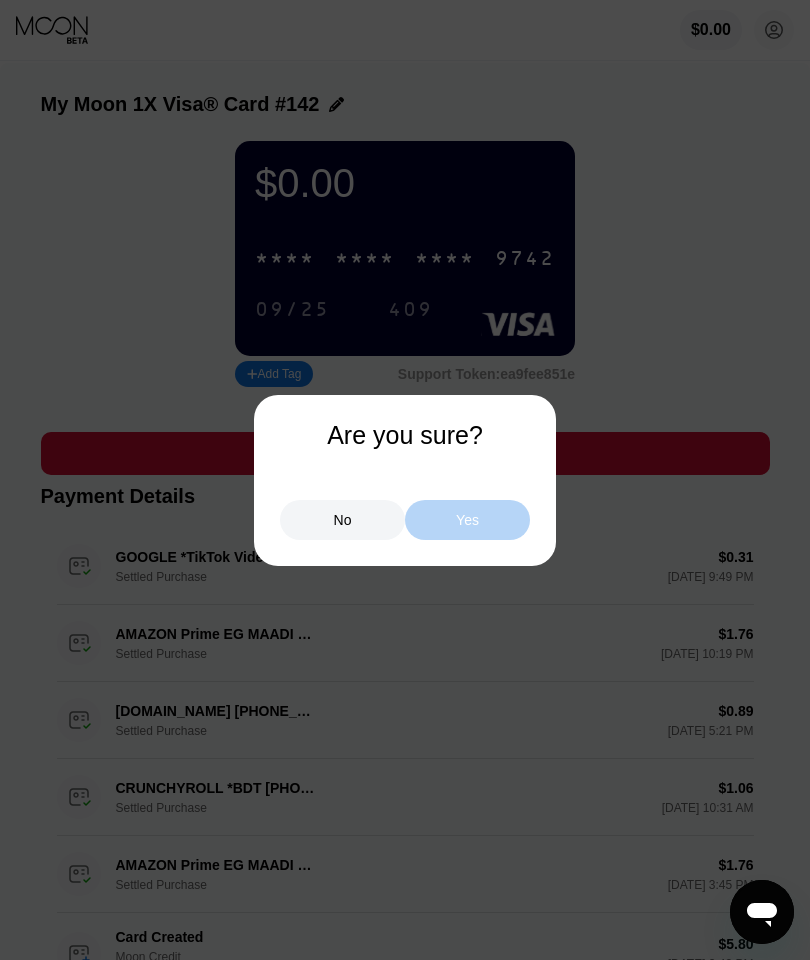 click on "Yes" at bounding box center [467, 520] 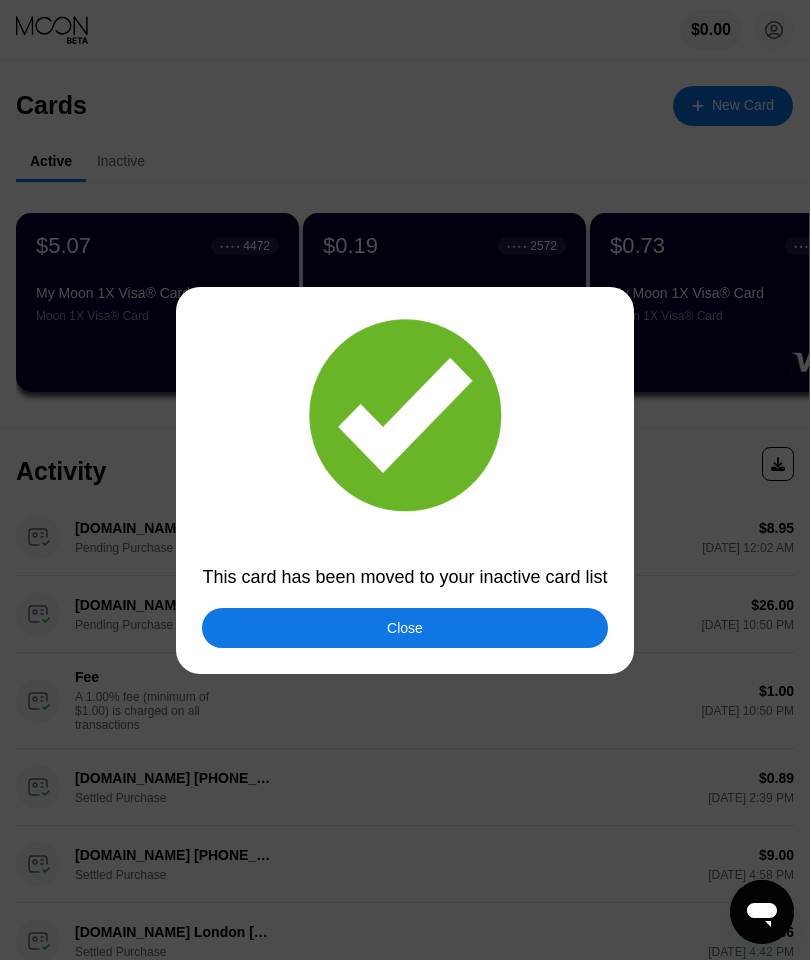 click on "Close" at bounding box center [404, 628] 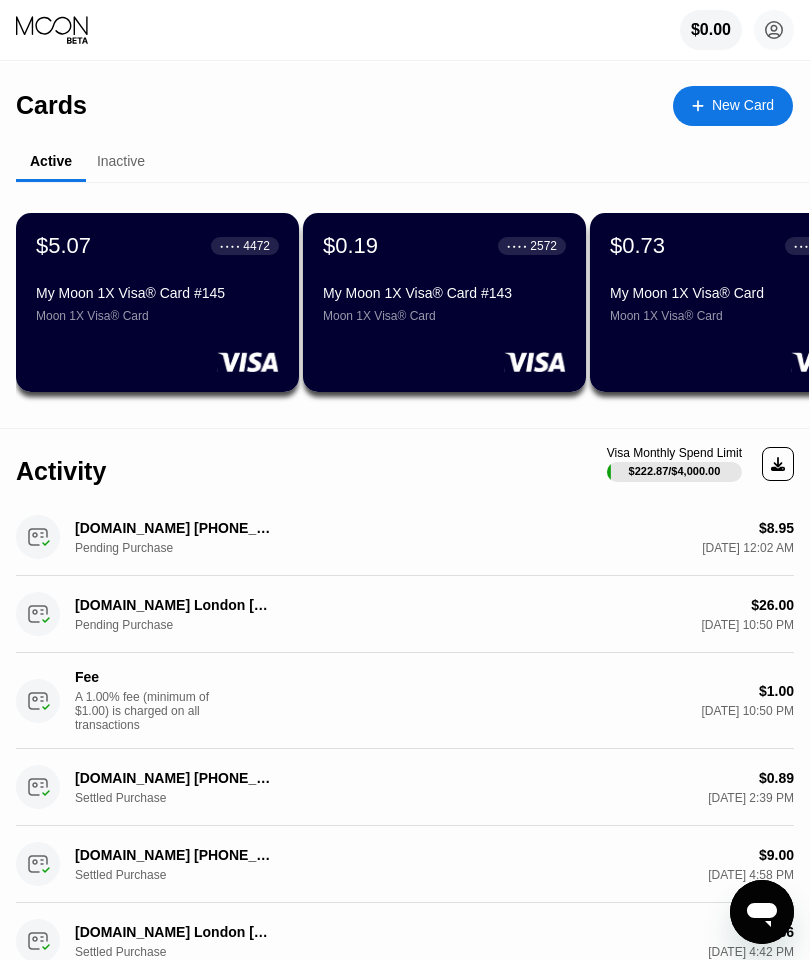 scroll, scrollTop: 0, scrollLeft: 0, axis: both 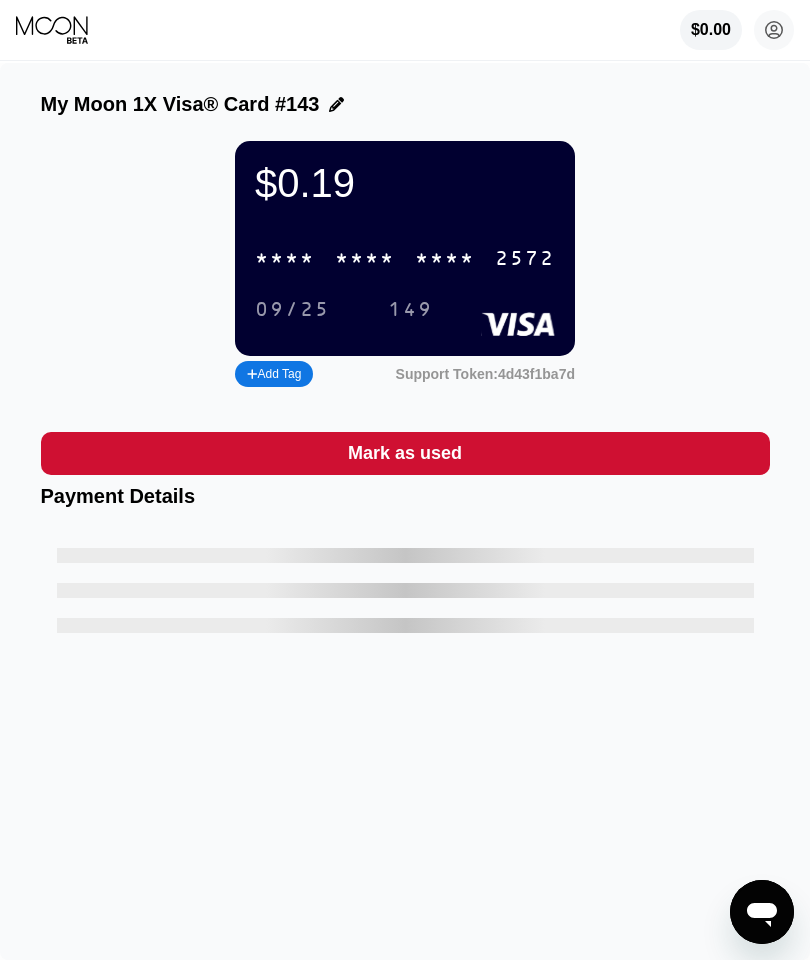 click on "Mark as used" at bounding box center (405, 453) 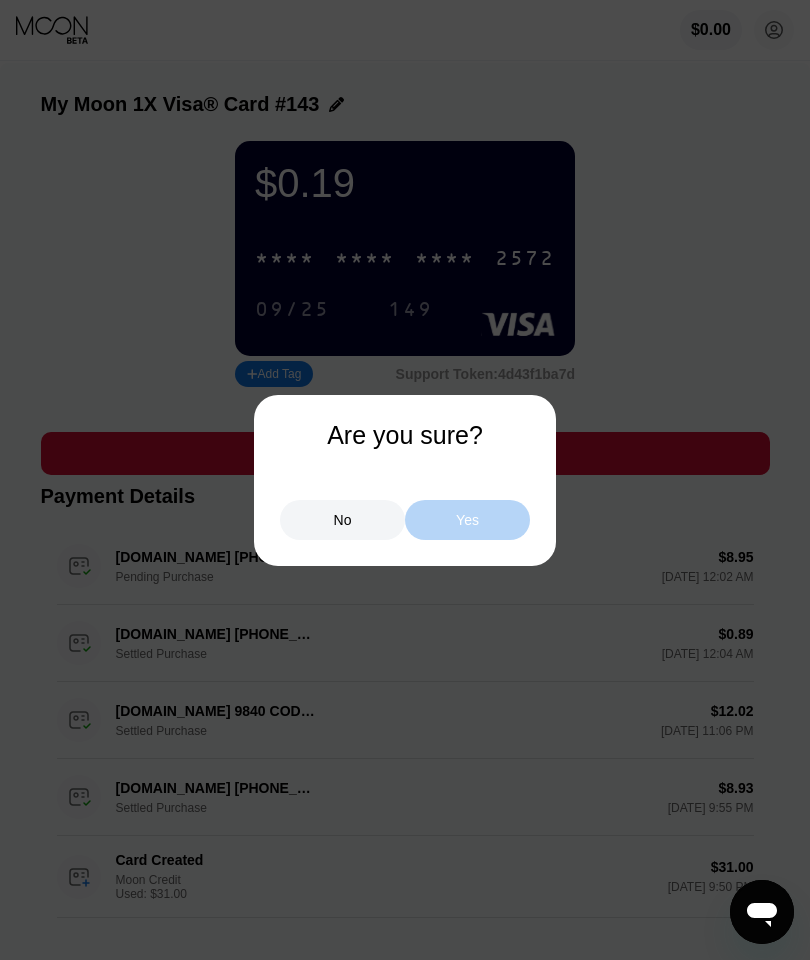 click on "Yes" at bounding box center [467, 520] 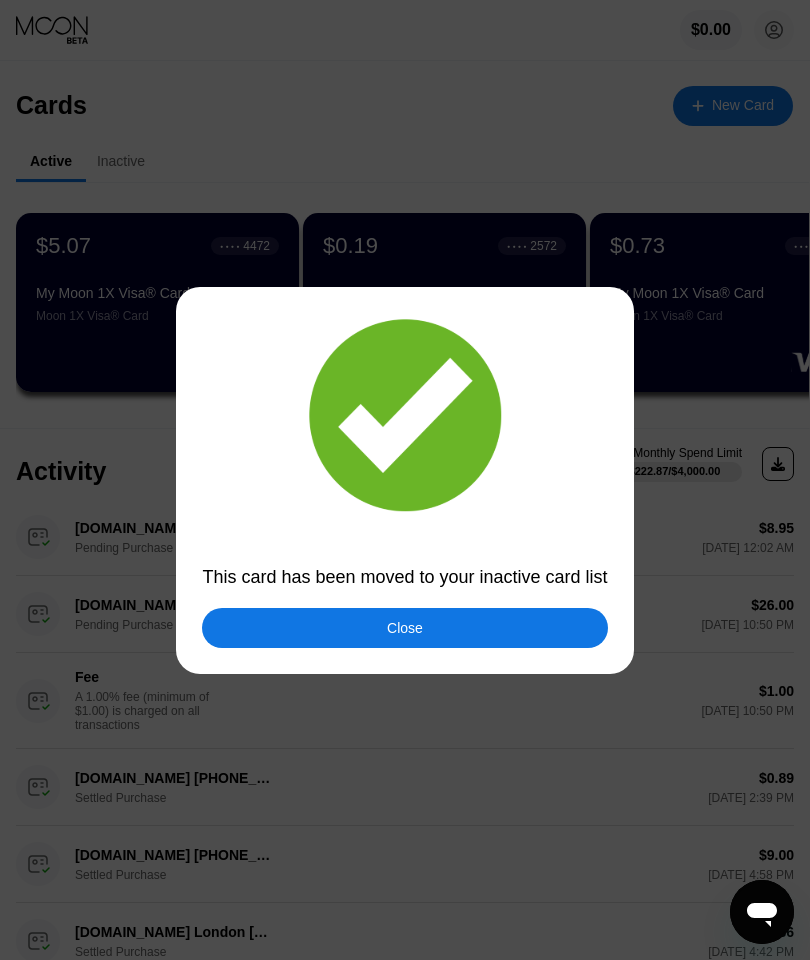 click on "Close" at bounding box center (404, 628) 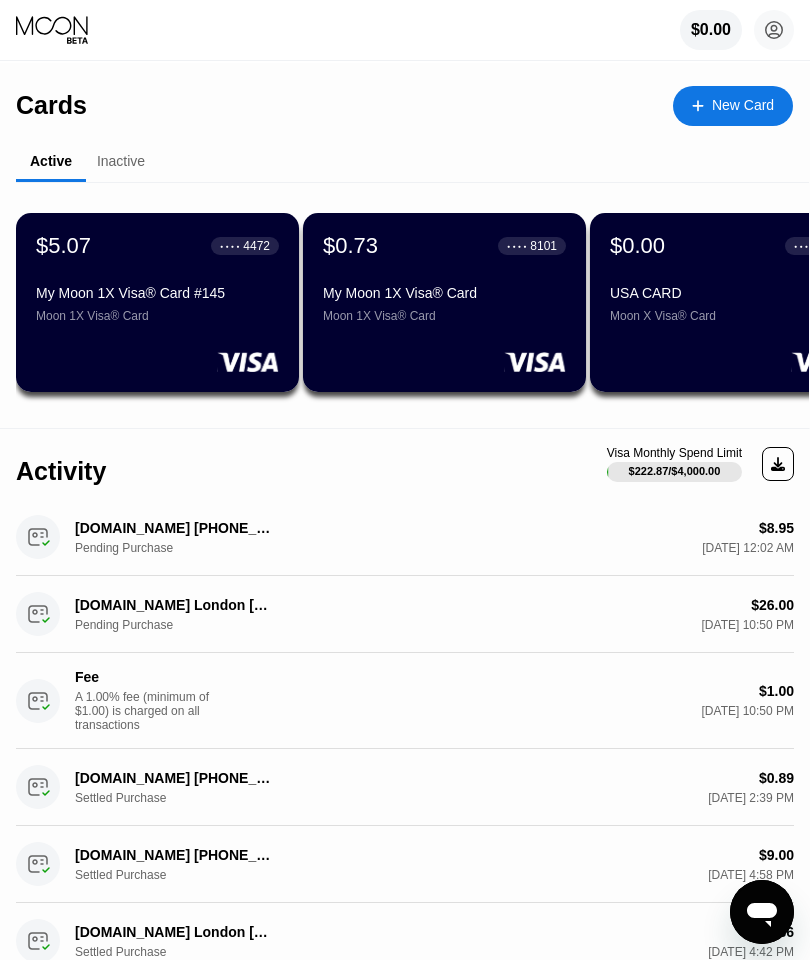 click on "Inactive" at bounding box center (121, 162) 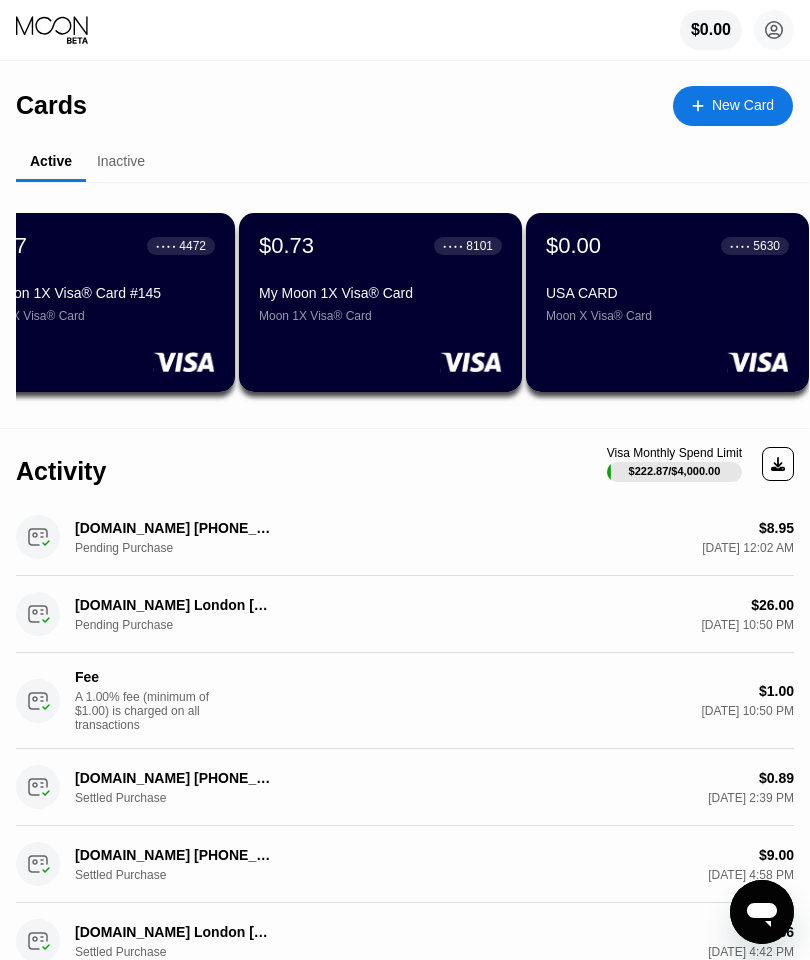 scroll, scrollTop: 0, scrollLeft: 65, axis: horizontal 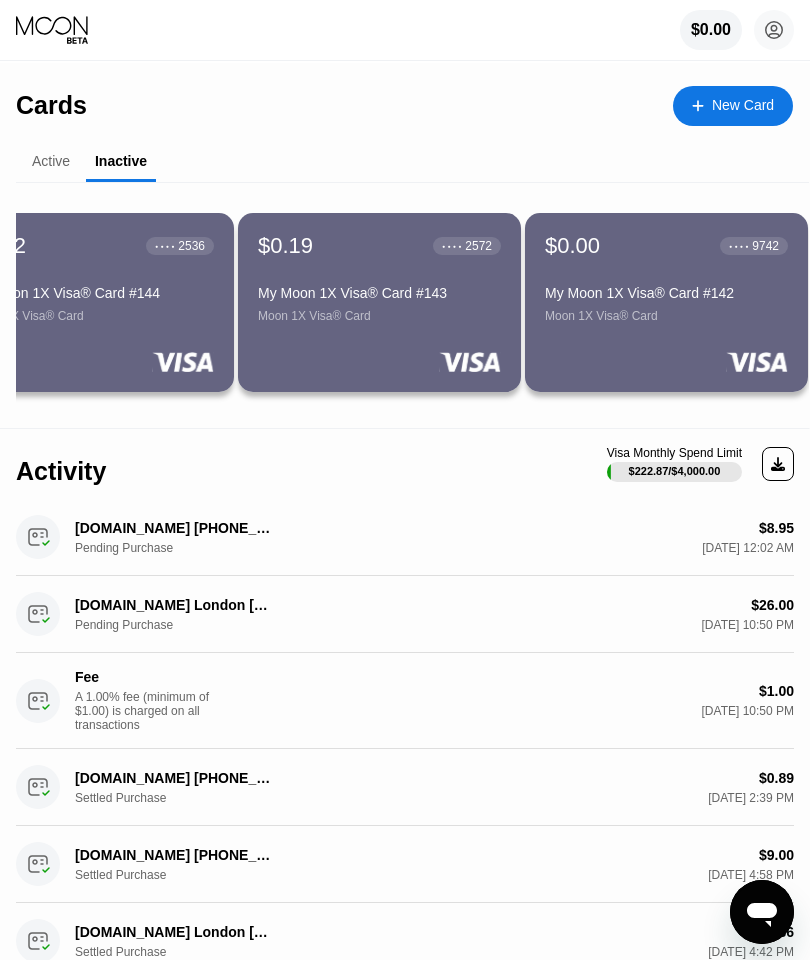 click 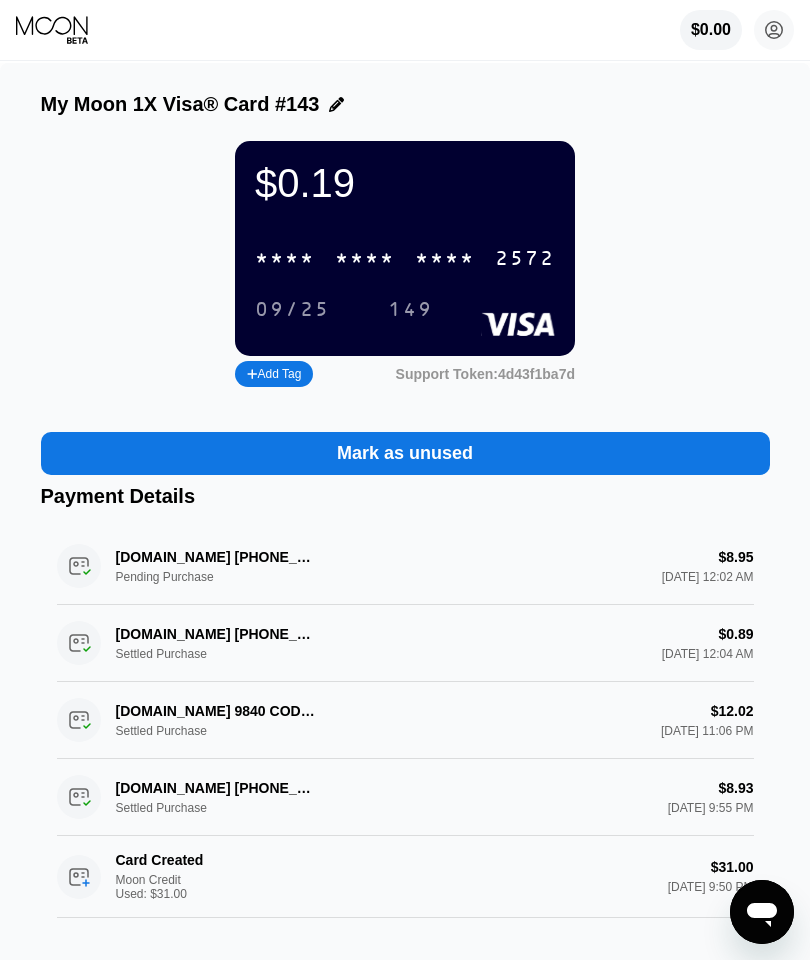 click on "Mark as unused" at bounding box center [405, 453] 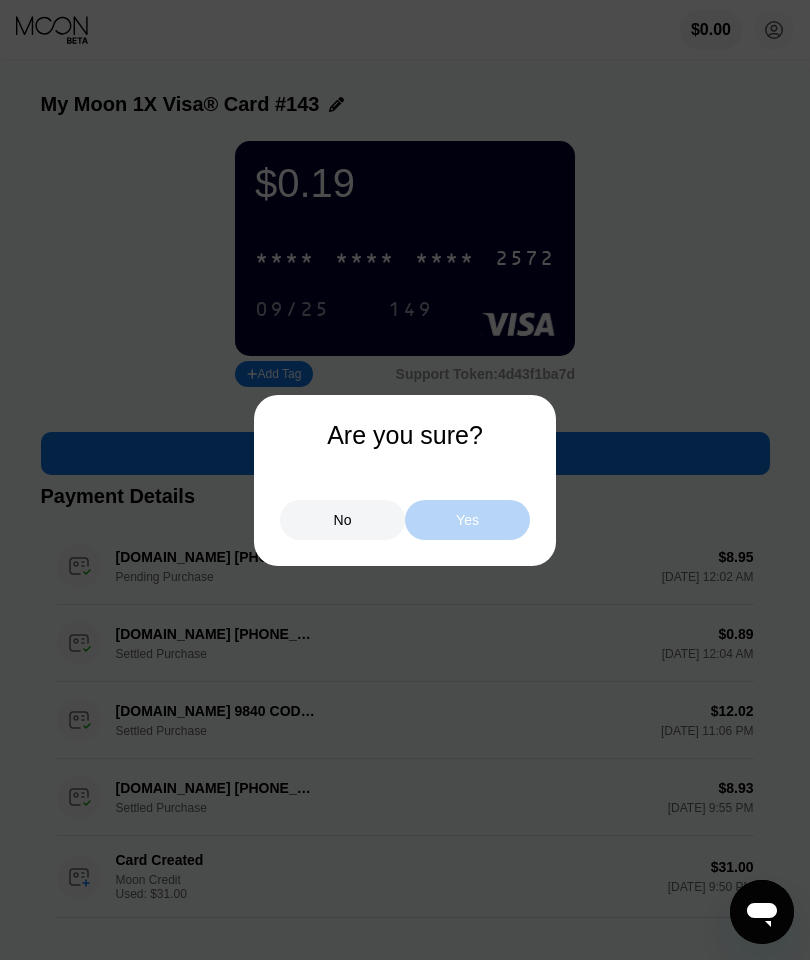 click on "Yes" at bounding box center (467, 520) 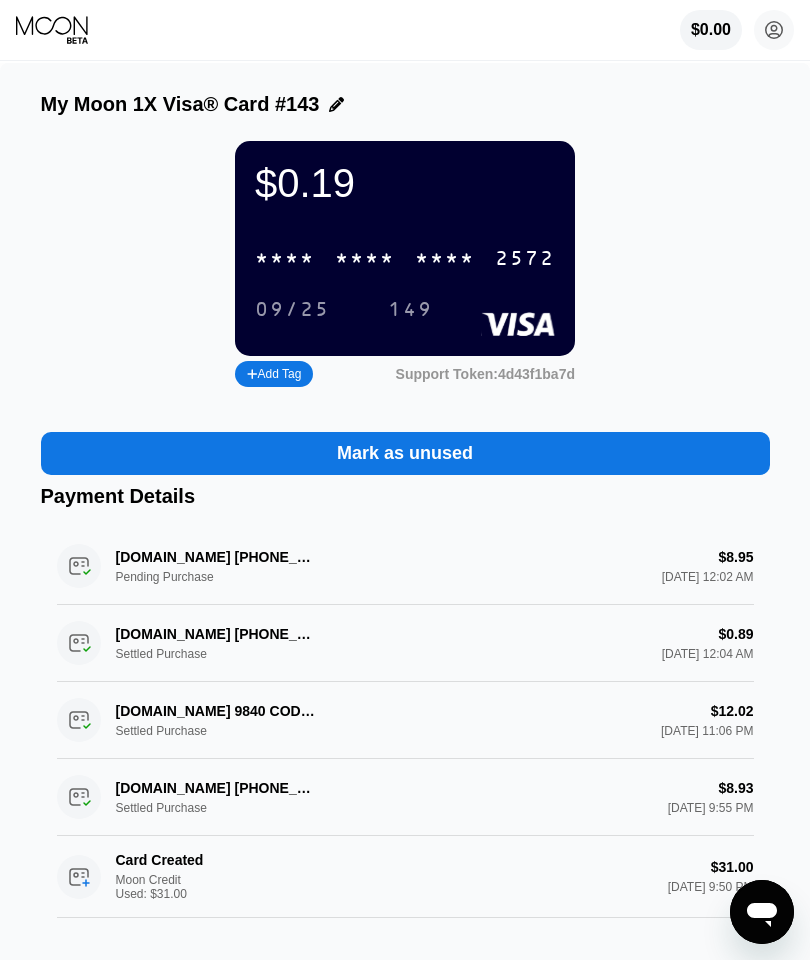 click 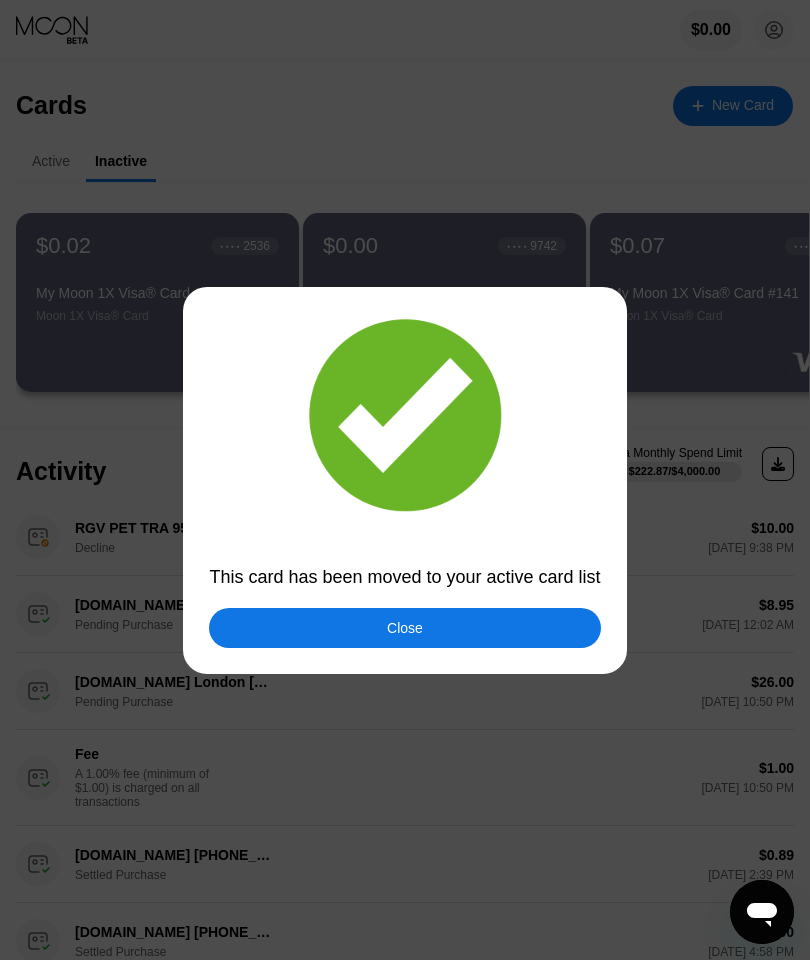 click on "Close" at bounding box center (404, 628) 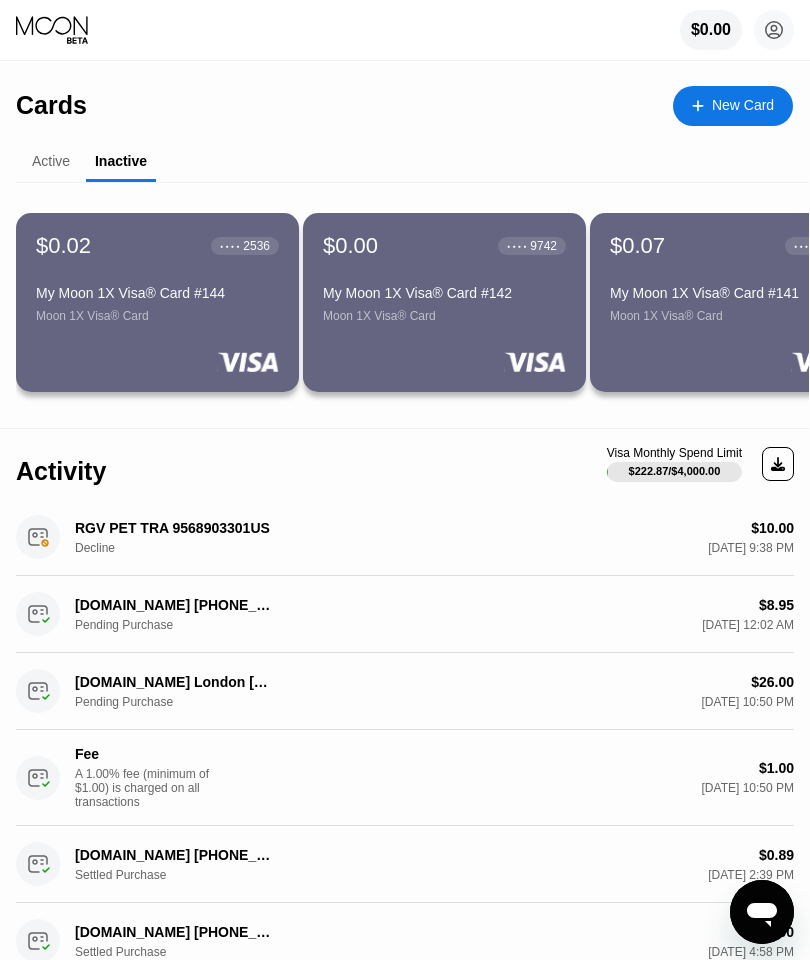 click on "Active" at bounding box center (51, 161) 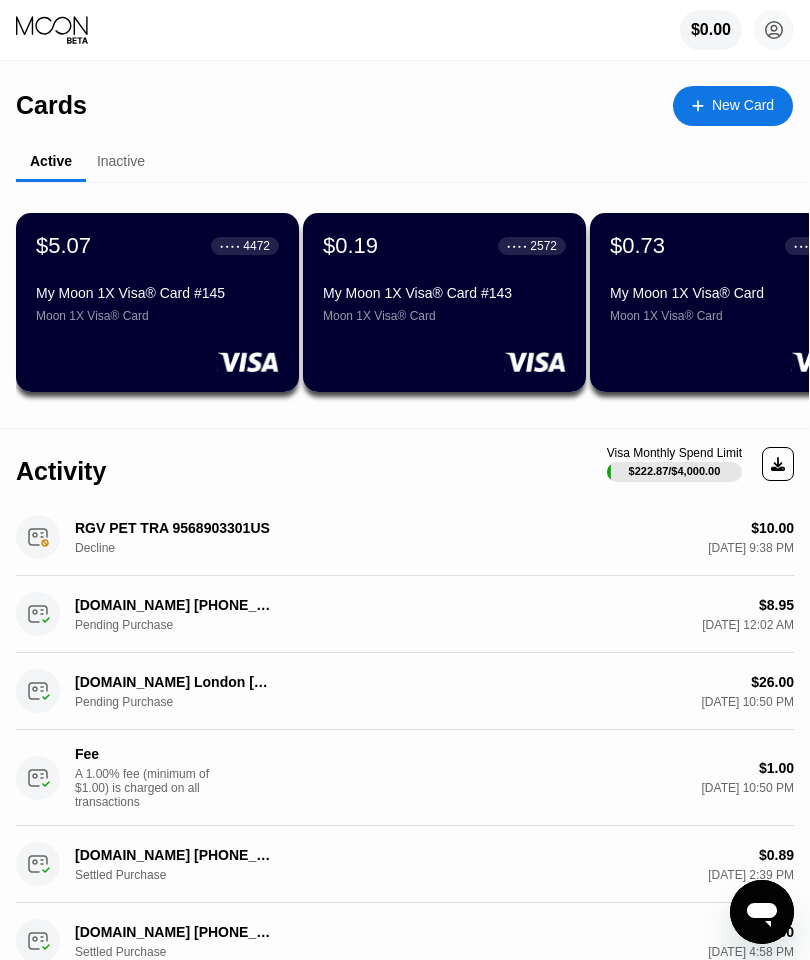 scroll, scrollTop: 0, scrollLeft: 0, axis: both 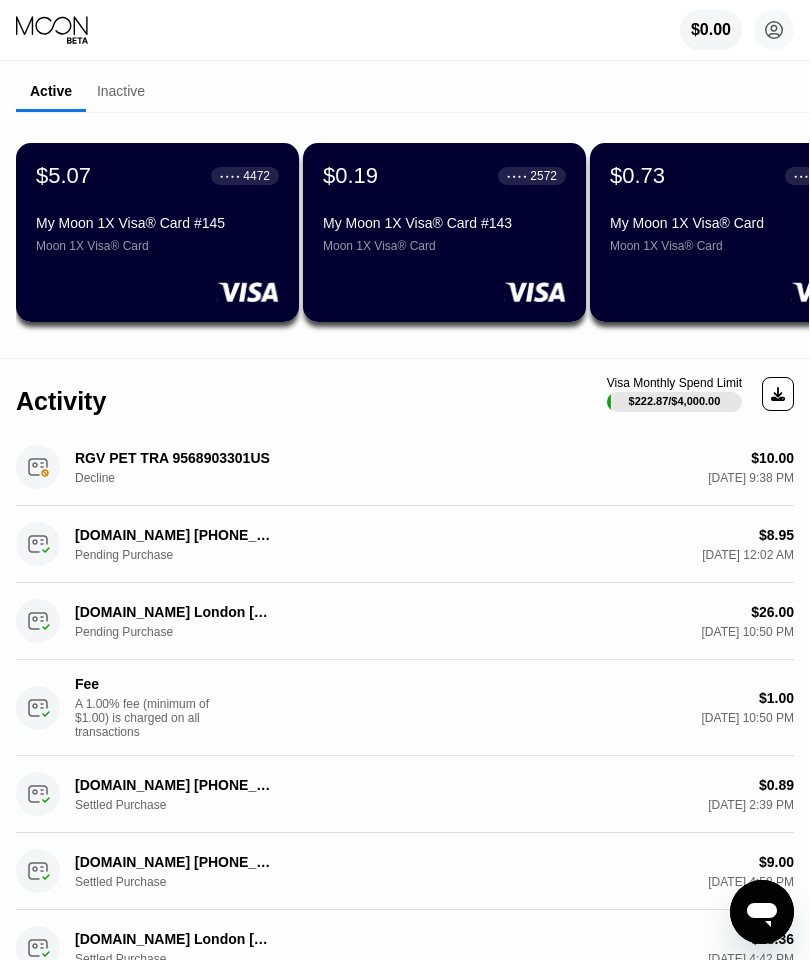 click on "$10.00 [DATE] 9:38 PM" at bounding box center [584, 467] 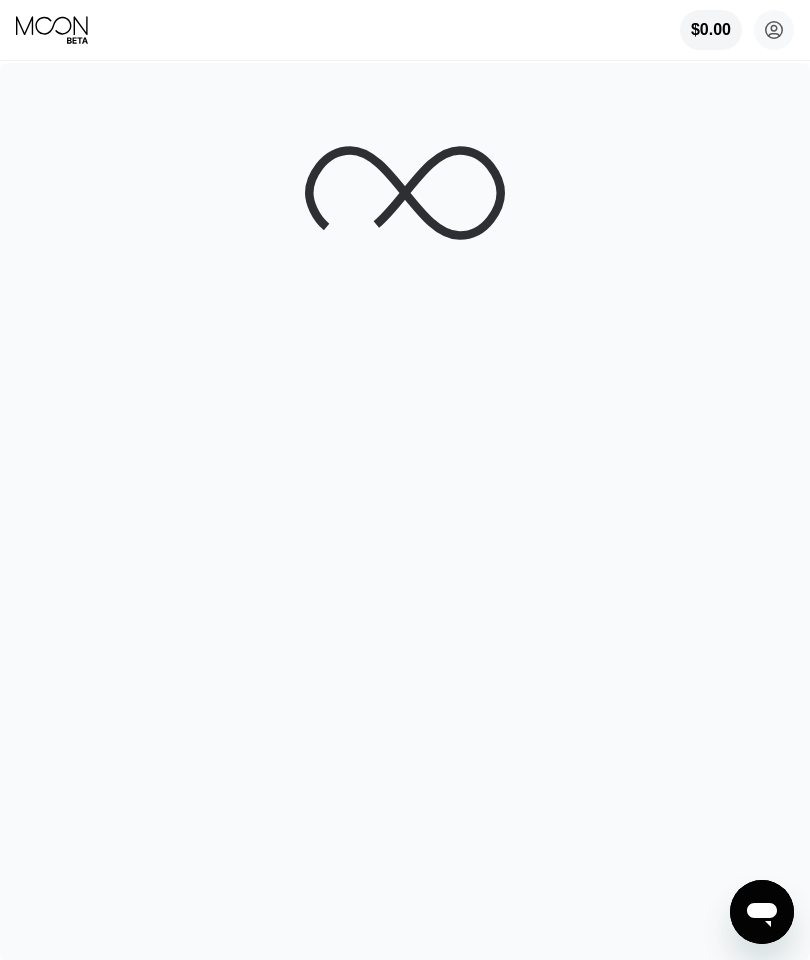 scroll, scrollTop: 0, scrollLeft: 0, axis: both 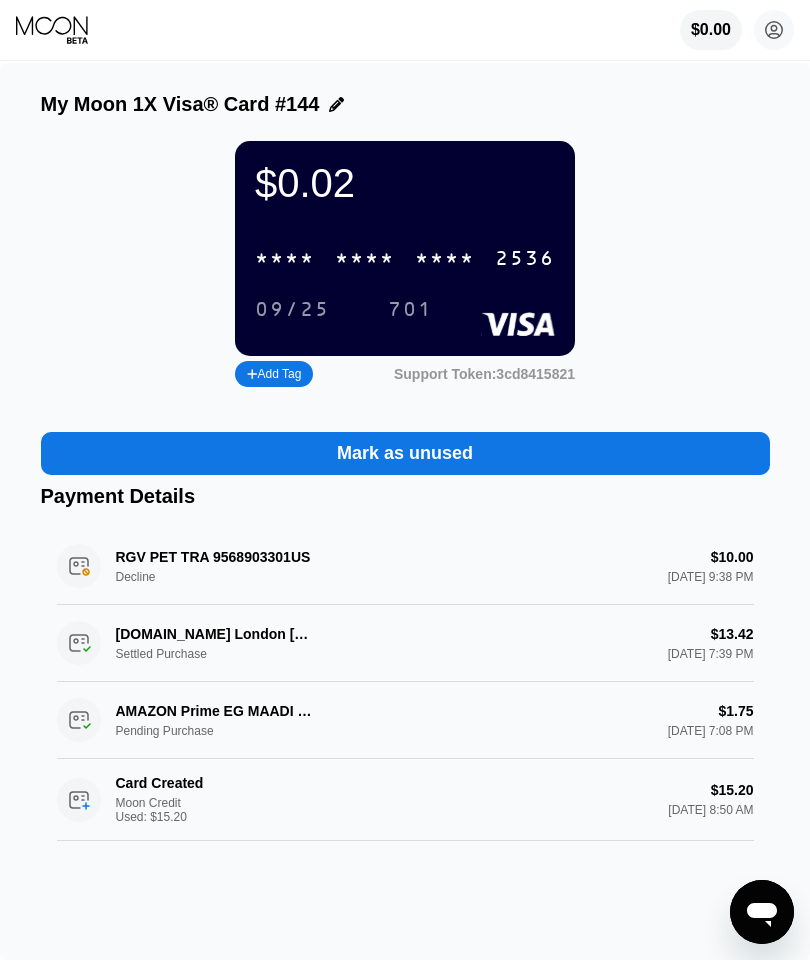 click 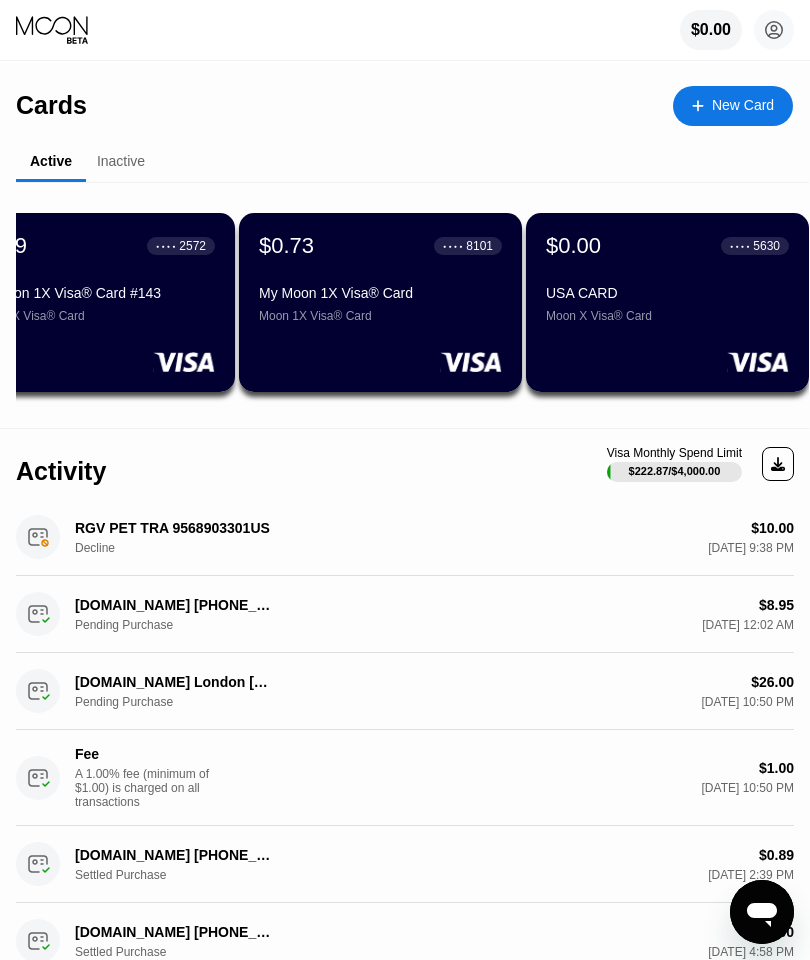 scroll, scrollTop: 0, scrollLeft: 351, axis: horizontal 